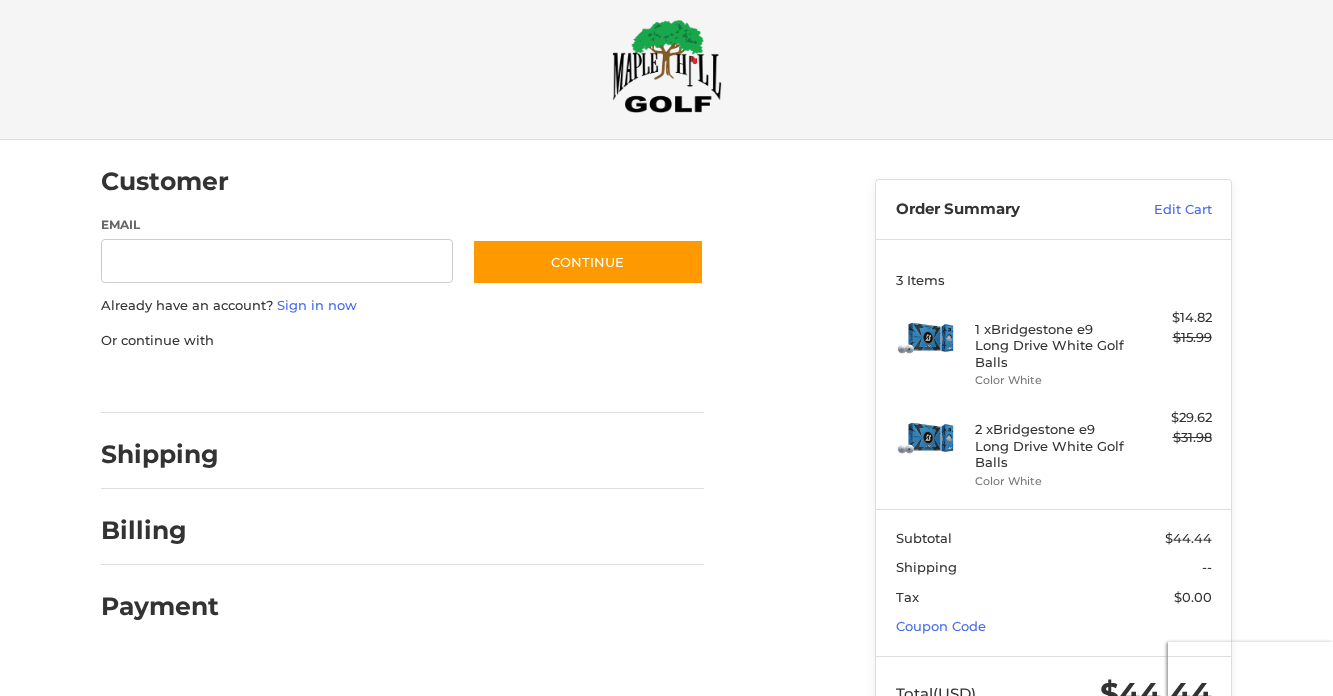 scroll, scrollTop: 21, scrollLeft: 0, axis: vertical 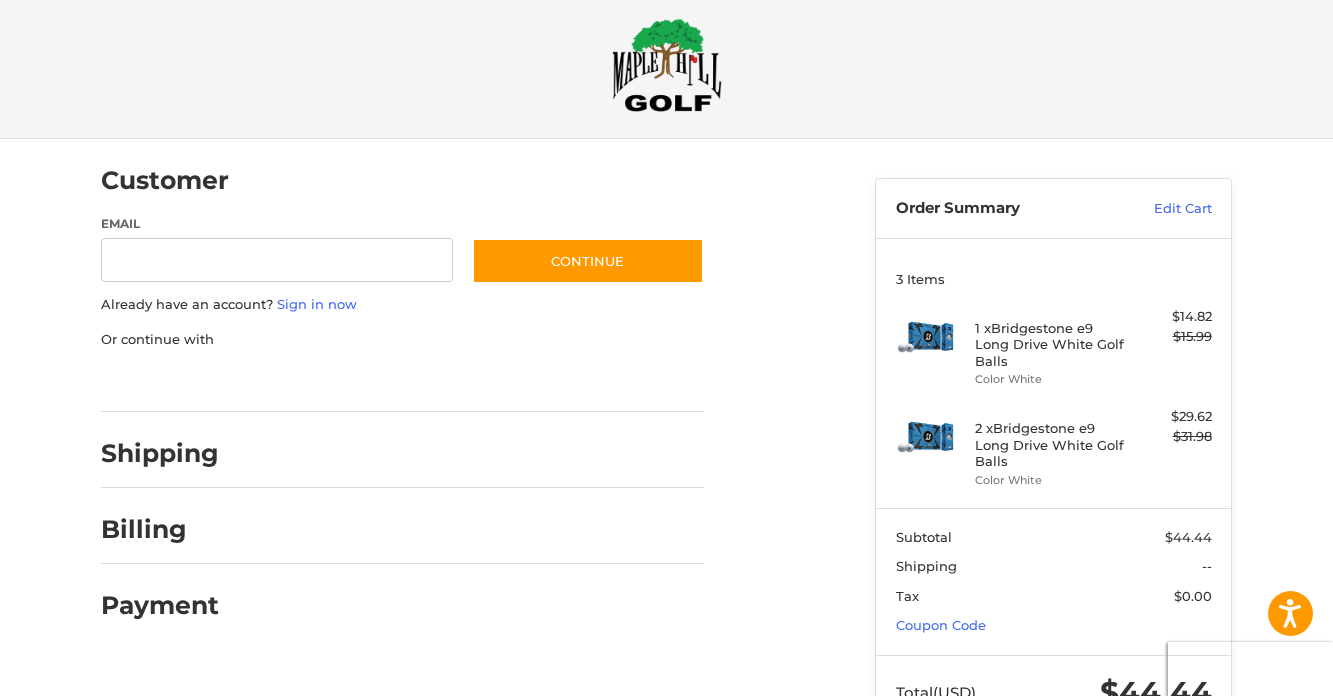 click at bounding box center [0, 771] 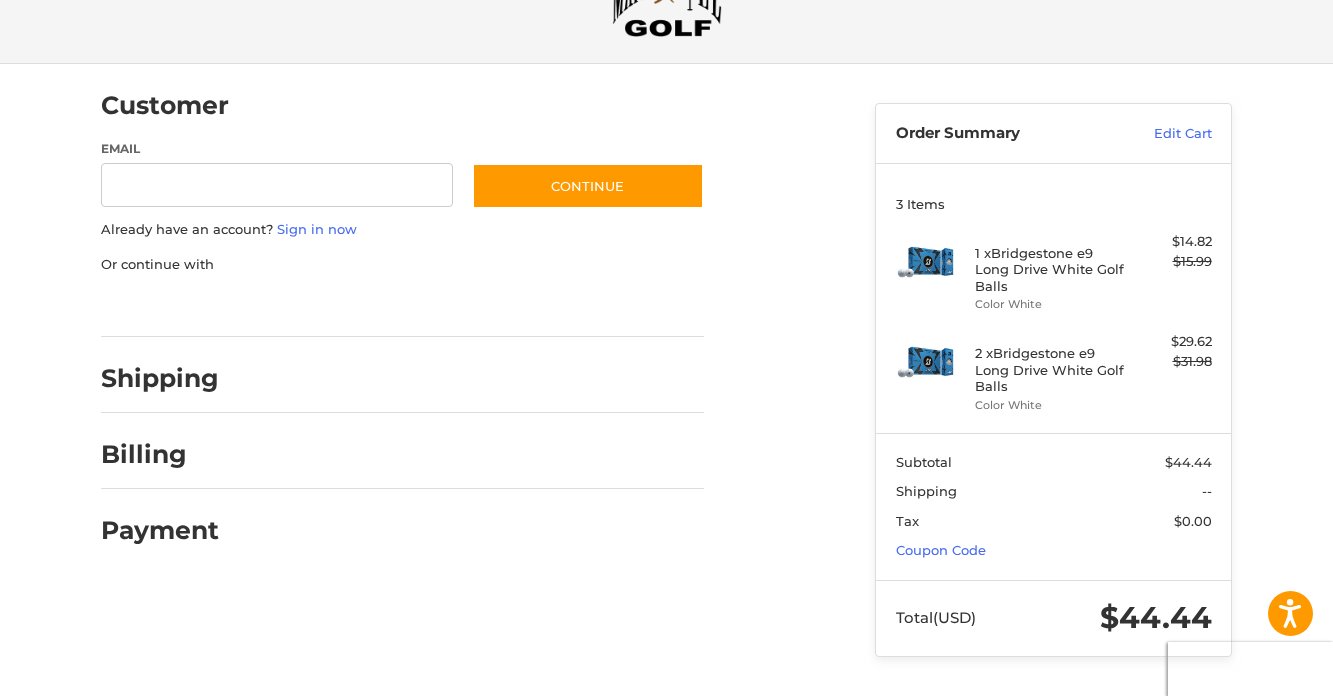 scroll, scrollTop: 0, scrollLeft: 0, axis: both 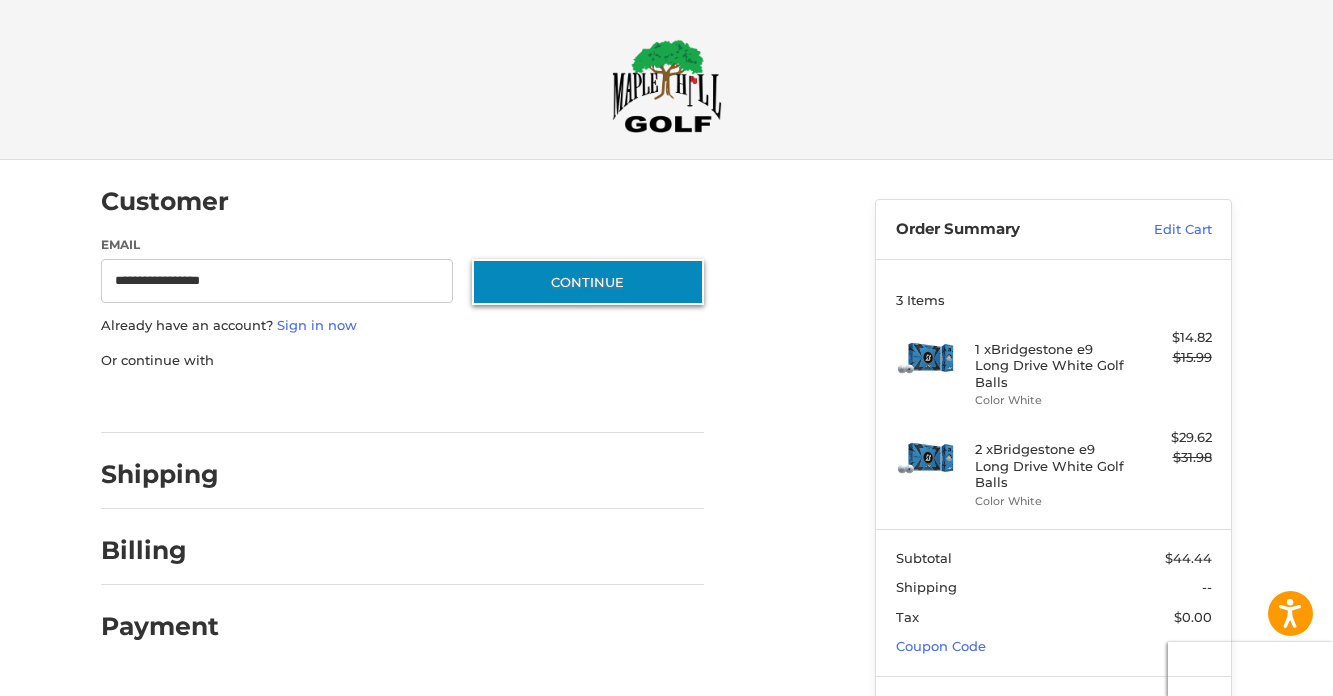 type on "**********" 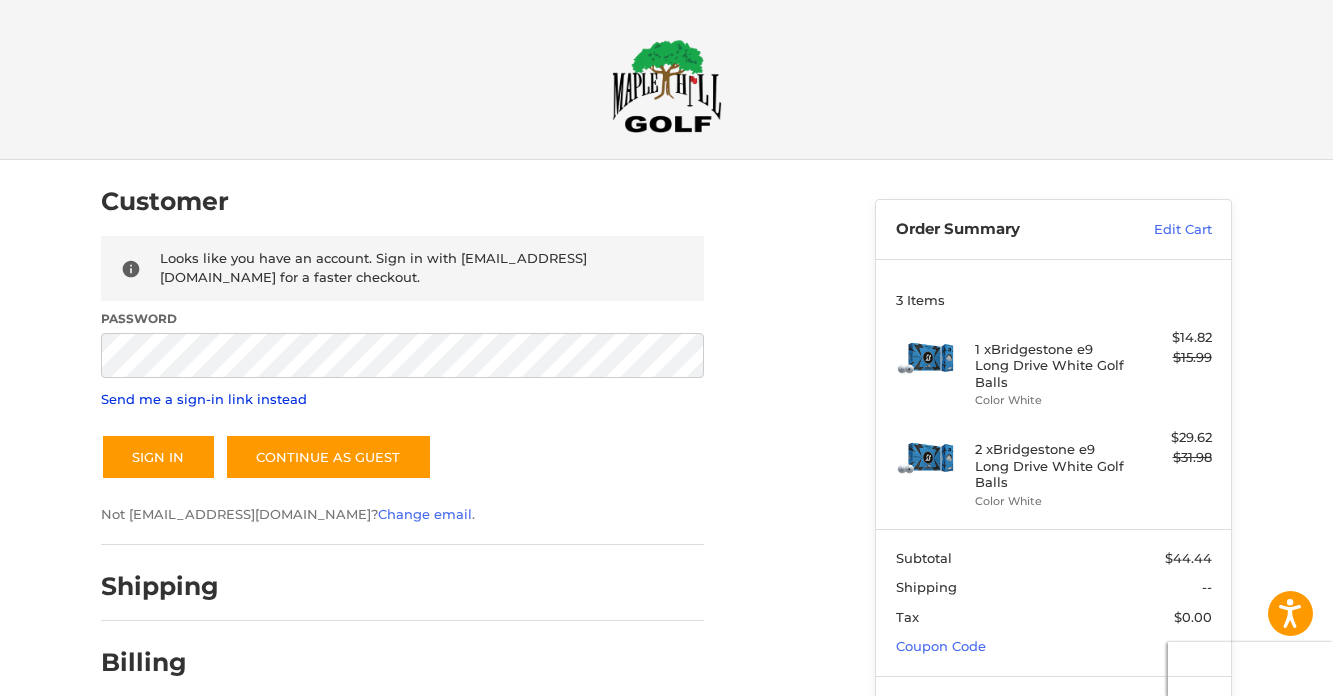 click on "Send me a sign-in link instead" at bounding box center [204, 399] 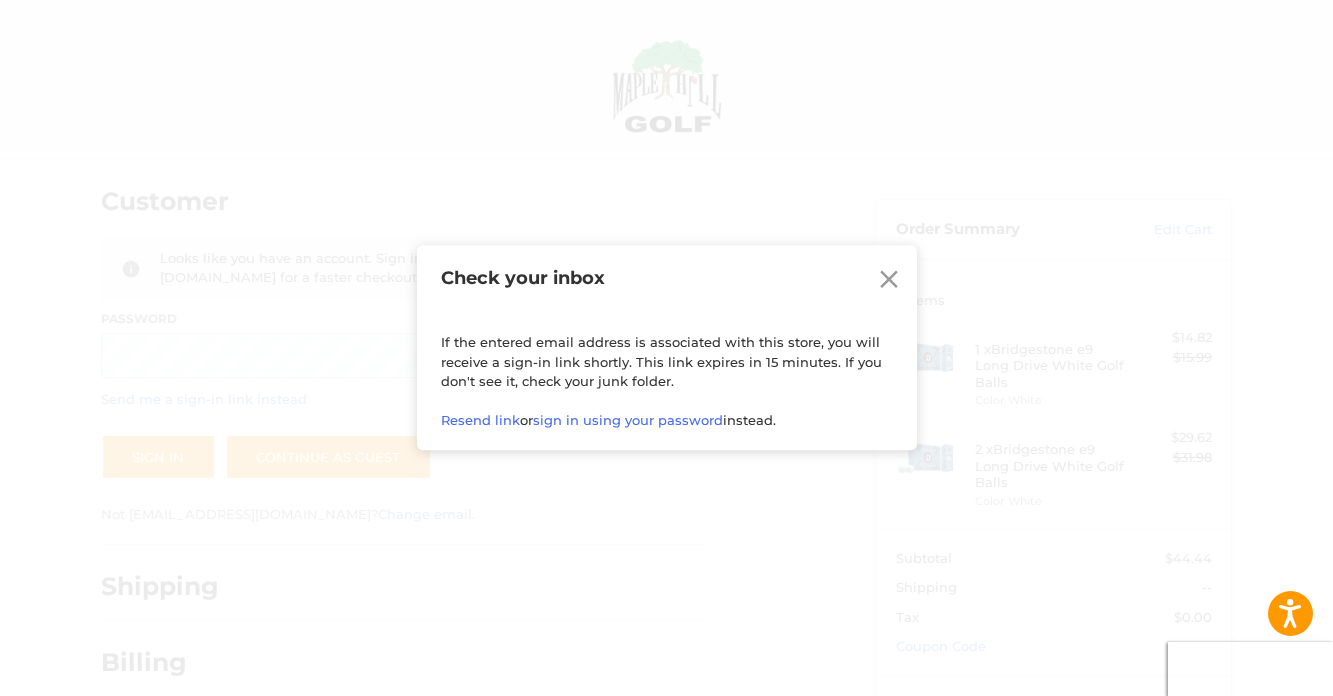 click 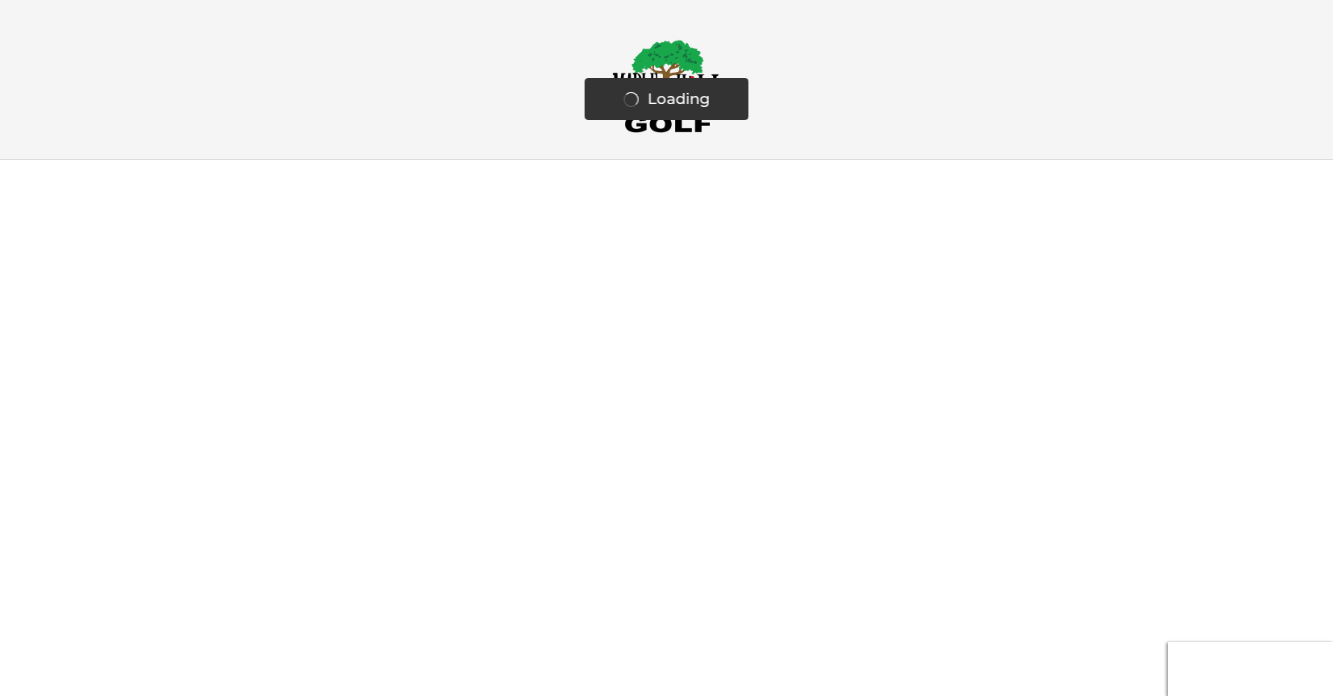 scroll, scrollTop: 0, scrollLeft: 0, axis: both 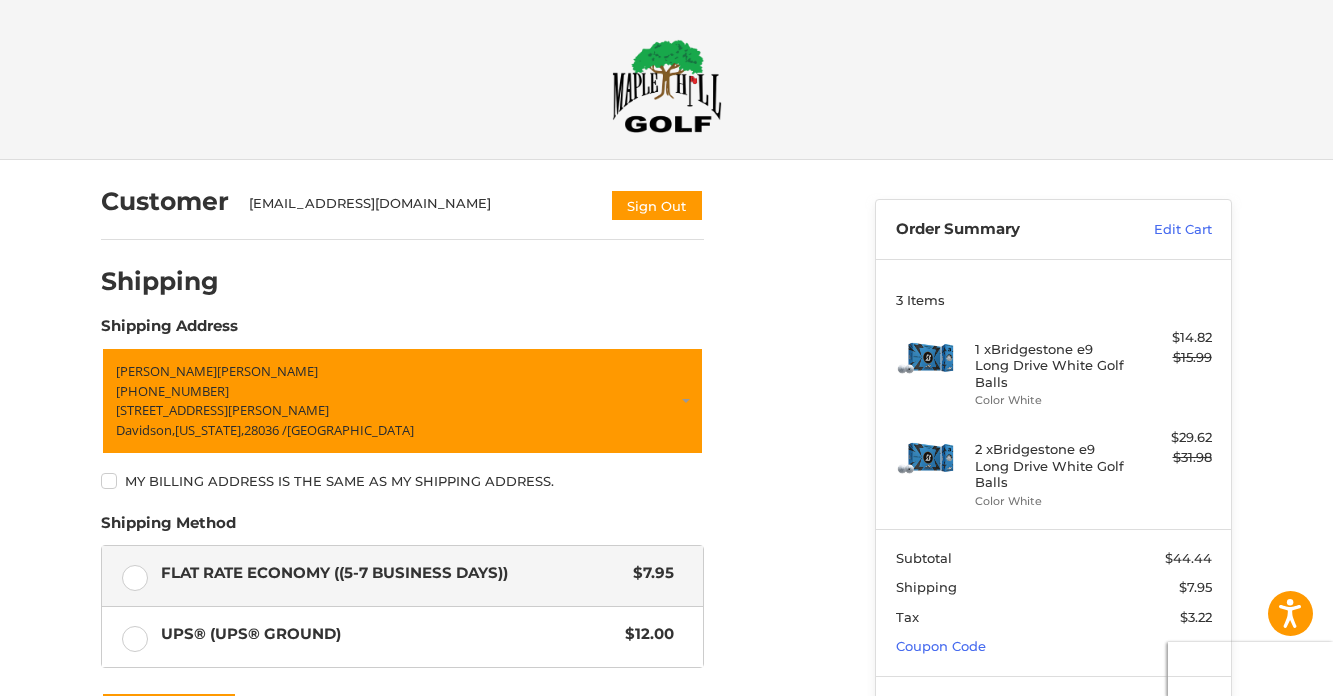 click at bounding box center (667, 86) 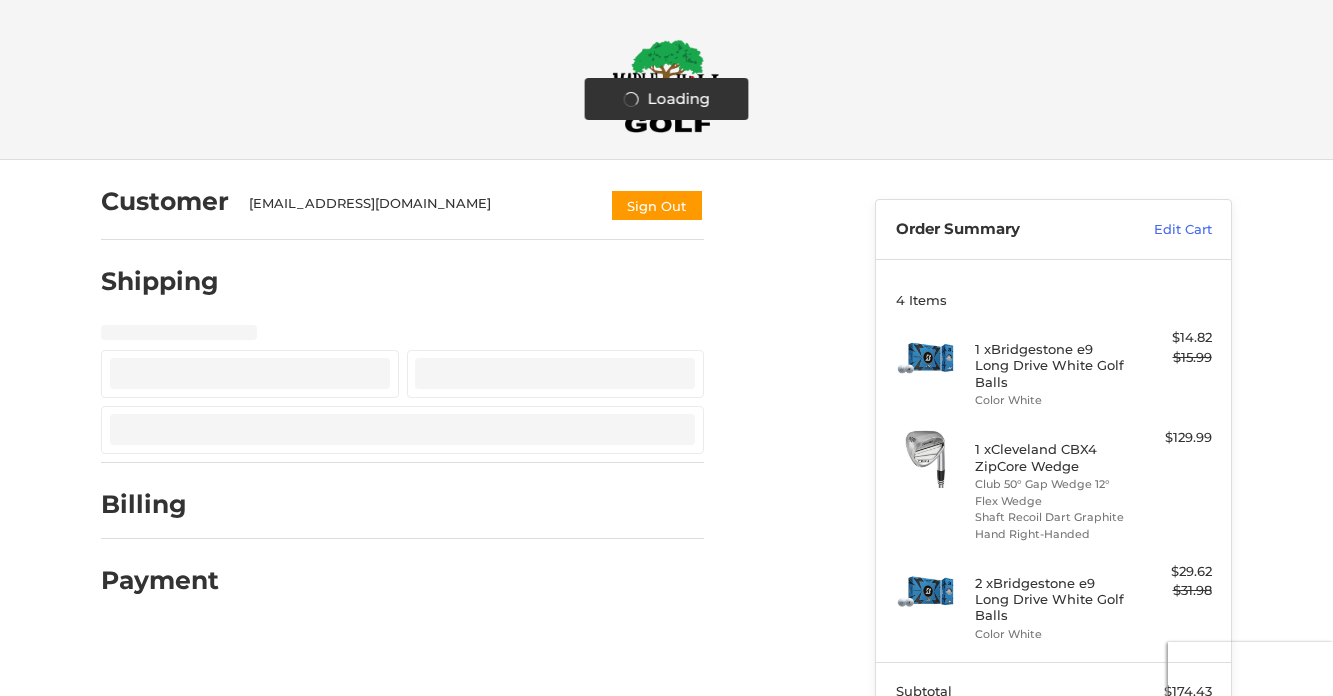 scroll, scrollTop: 0, scrollLeft: 0, axis: both 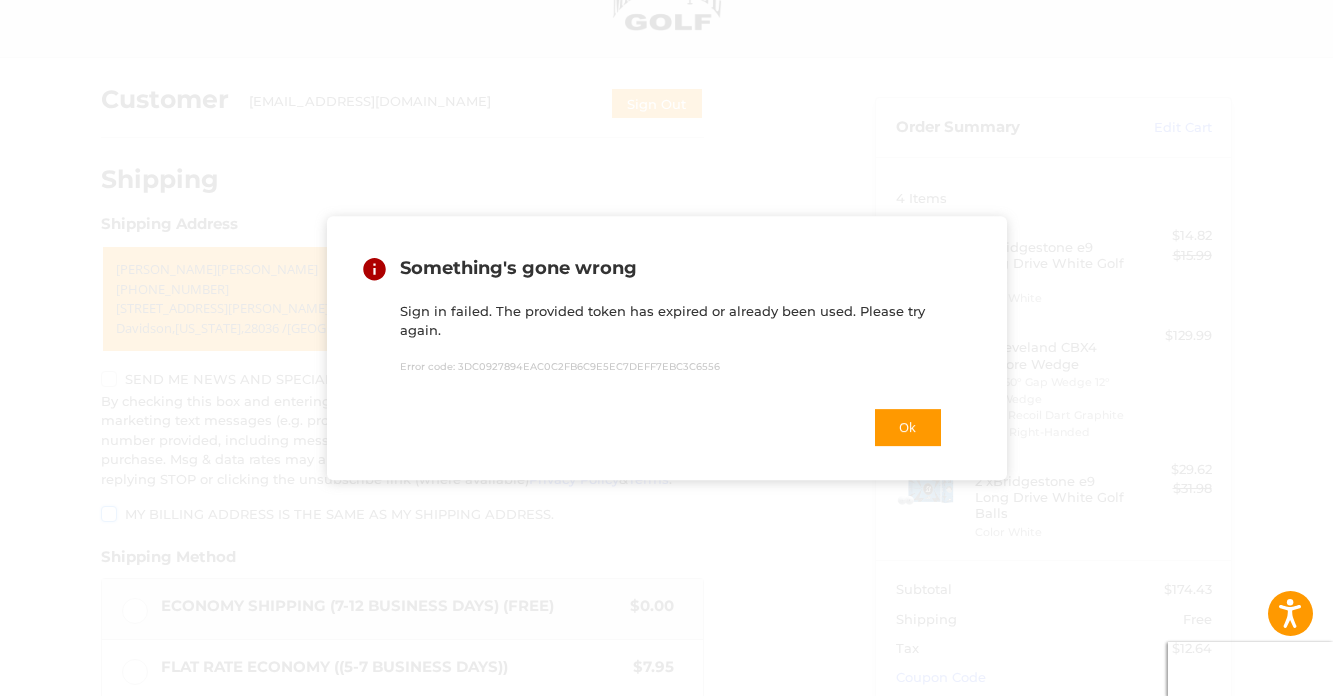 click at bounding box center (0, 1029) 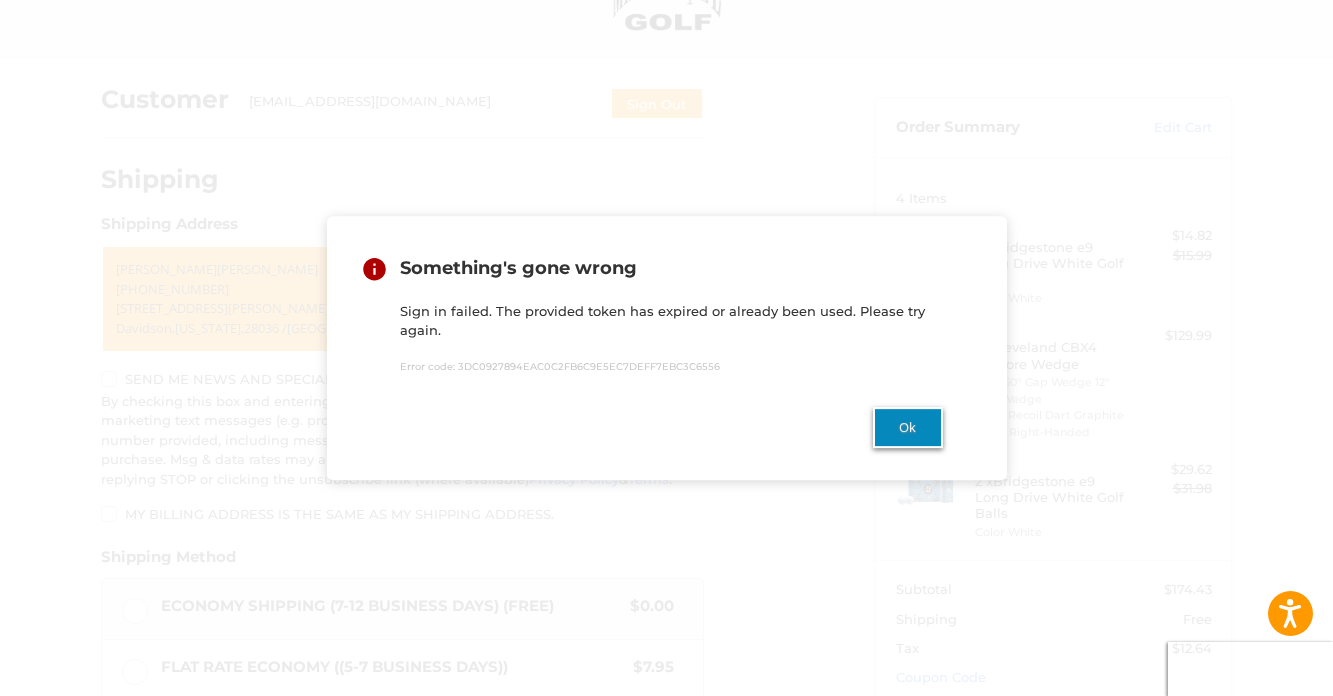 click on "Ok" at bounding box center (908, 427) 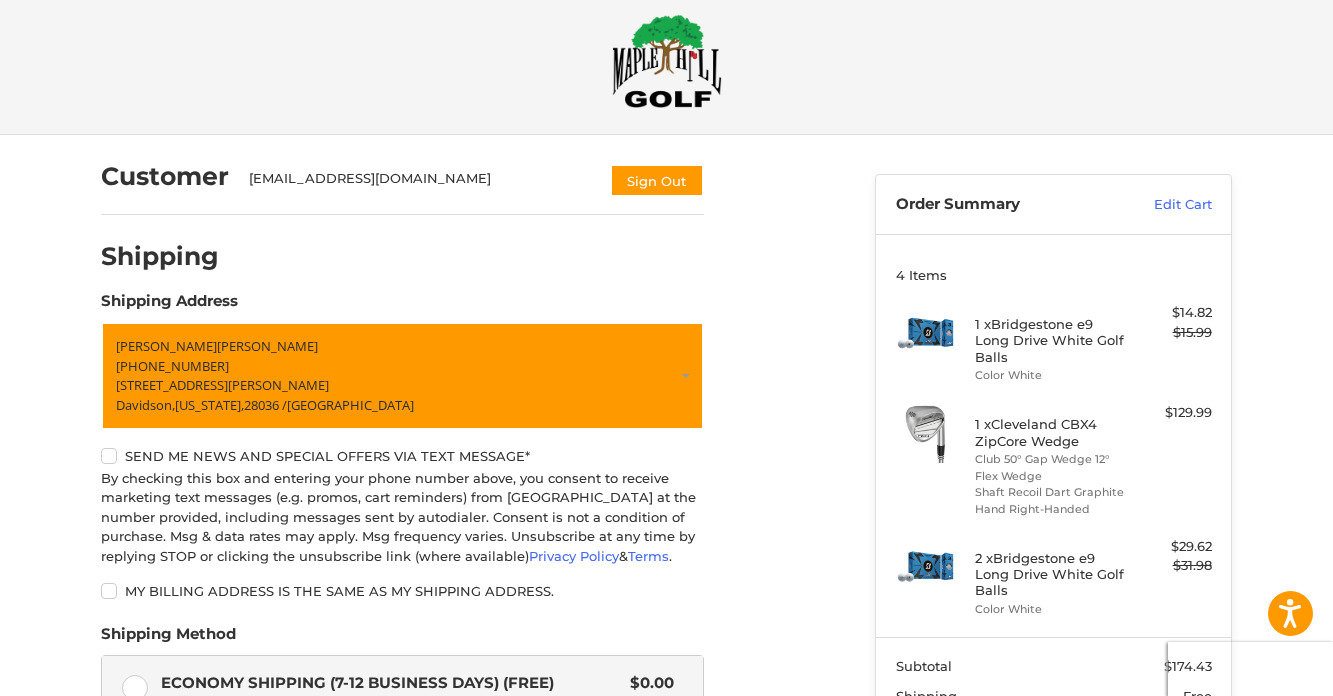 scroll, scrollTop: 21, scrollLeft: 0, axis: vertical 